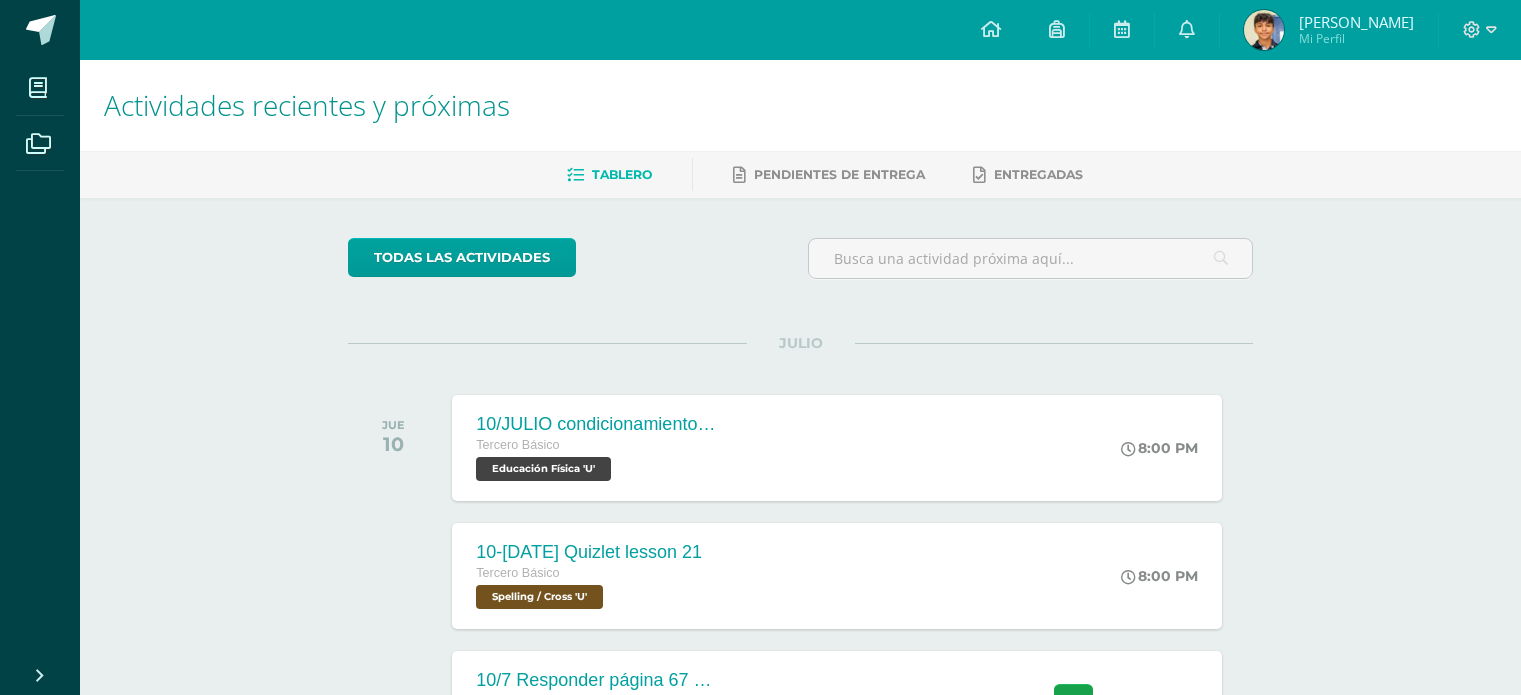 scroll, scrollTop: 0, scrollLeft: 0, axis: both 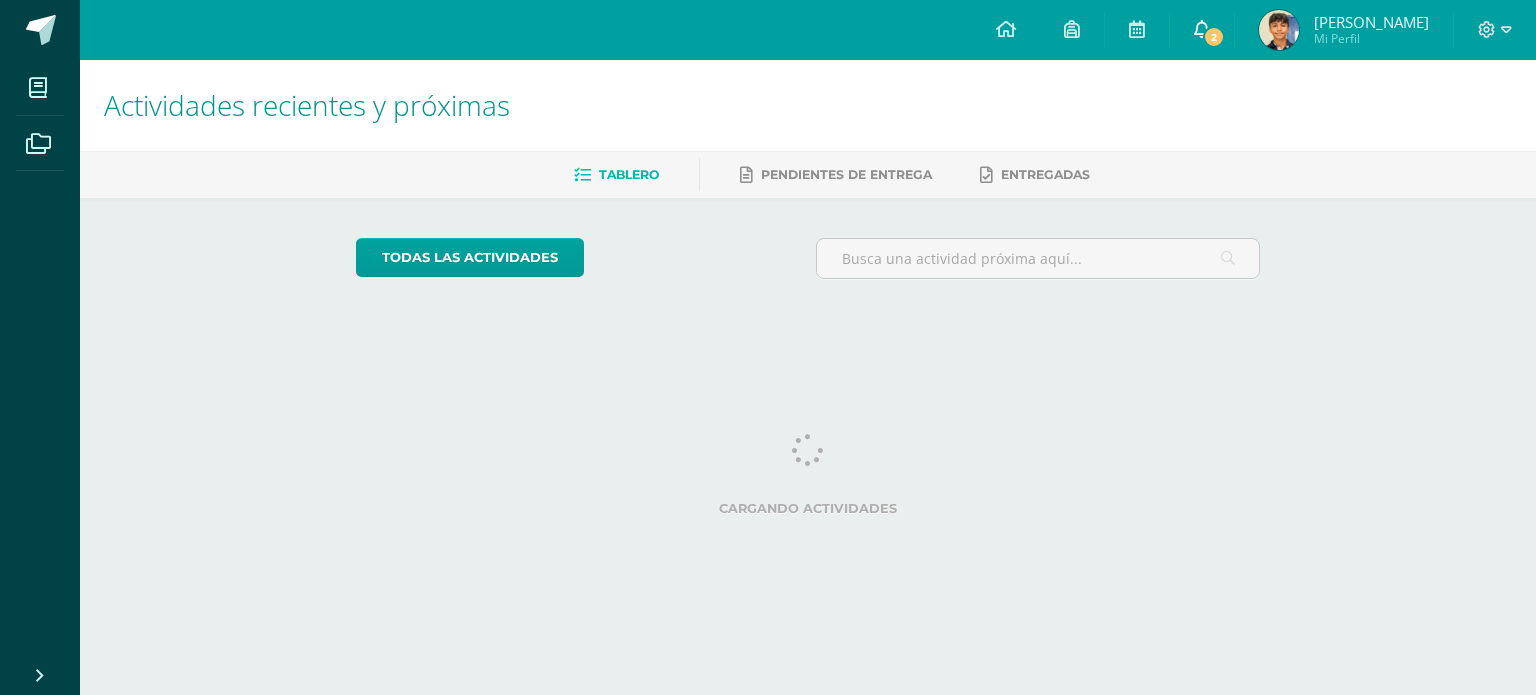 click on "2" at bounding box center [1202, 30] 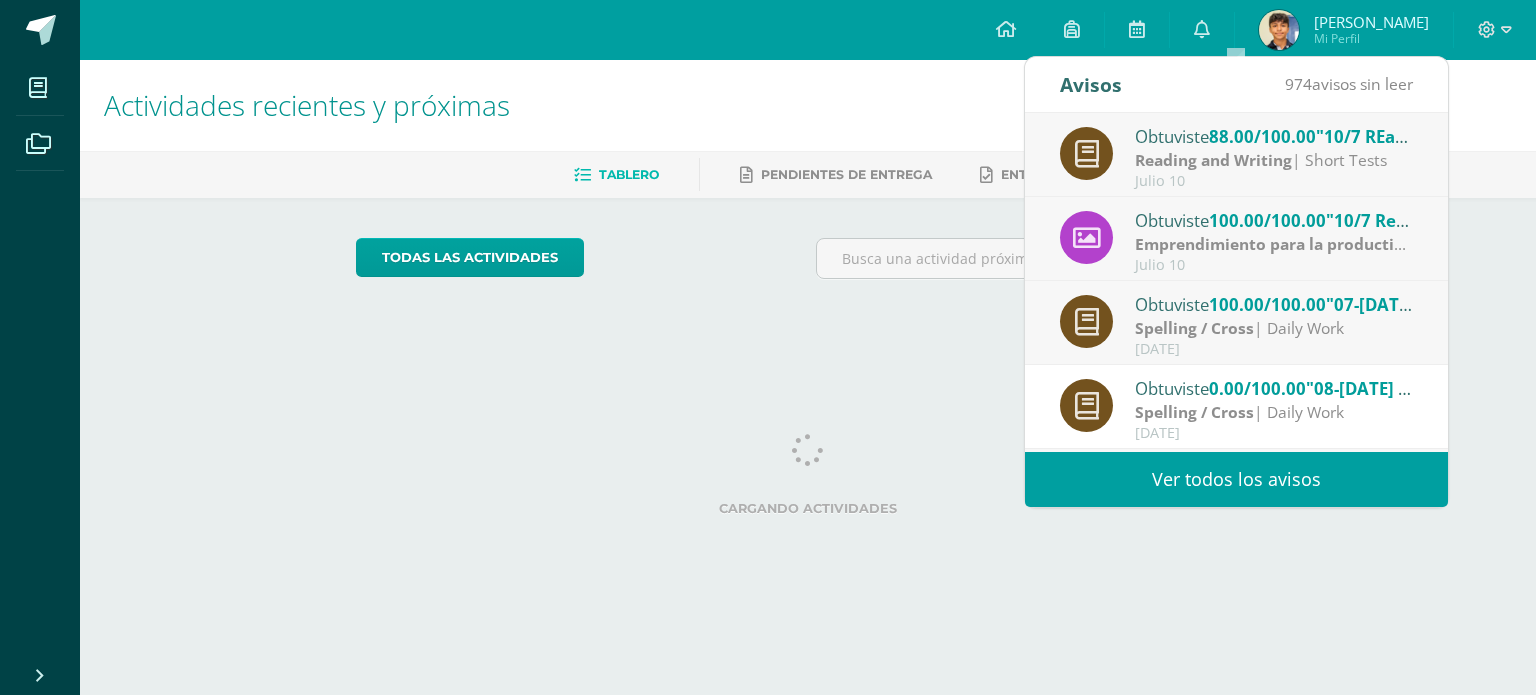click on "Mis cursos Archivos Cerrar panel
Artes Industriales
Tercero
Básico
"U"
Artes Plásticas
Tercero
Básico
"U"
Ciencias Naturales
Tercero
Básico
"U"
Ciencias Sociales
Tercero
Básico
"U"
Computación
Tercero
Básico
"U"
Comunicación y Lenguaje
Ver Todos los Cursos Mi Perfil 2 0" at bounding box center [768, 167] 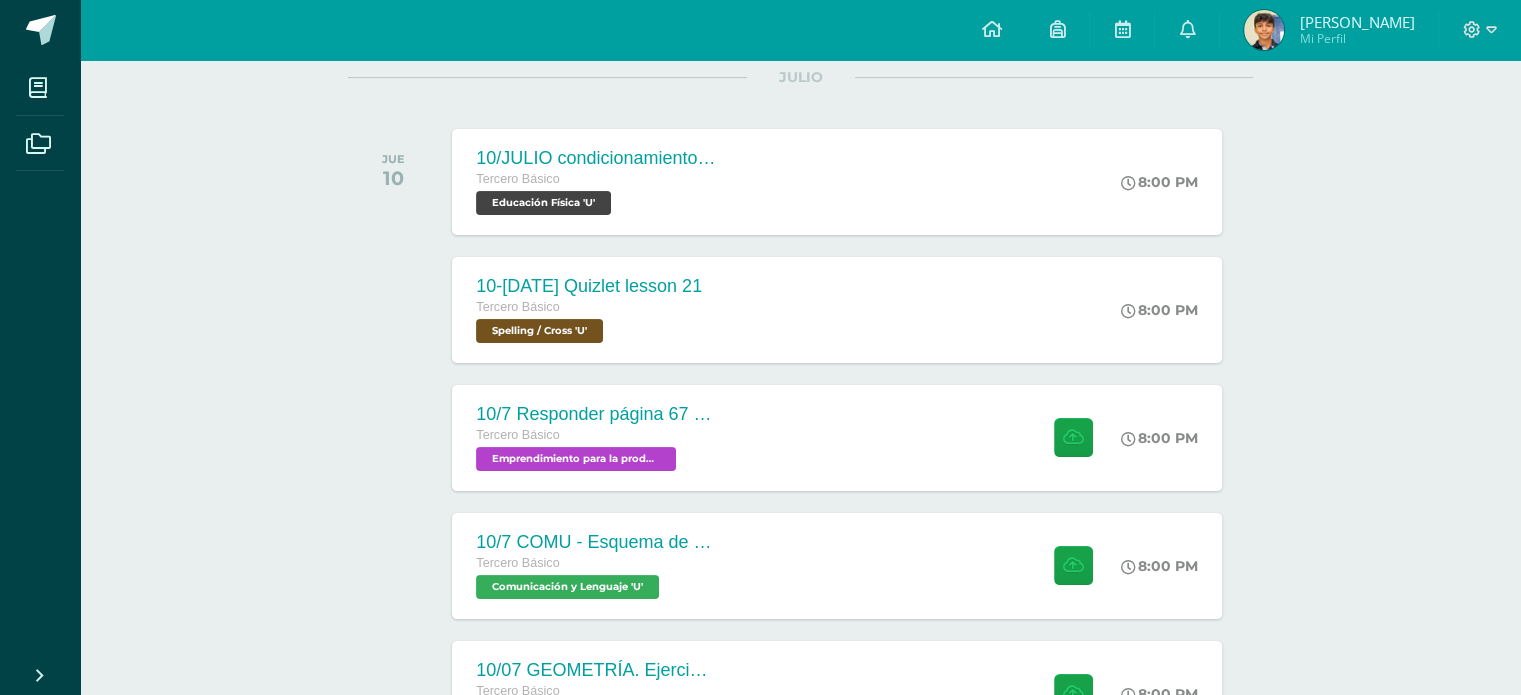 scroll, scrollTop: 314, scrollLeft: 0, axis: vertical 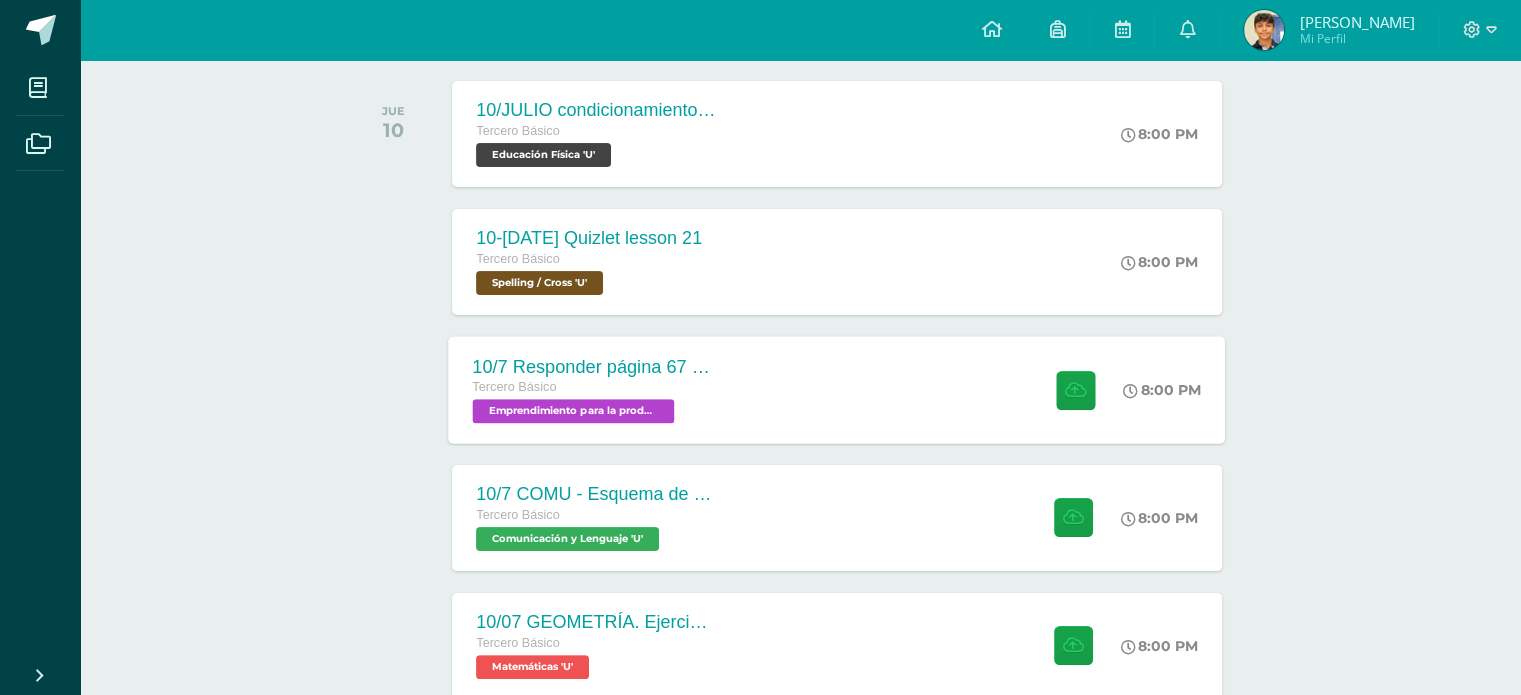 click on "10/7 Responder página 67 y 68
Tercero Básico
Emprendimiento para la productividad 'U'
8:00 PM
10/7 Responder página 67 y 68
Emprendimiento para la productividad" at bounding box center (837, 389) 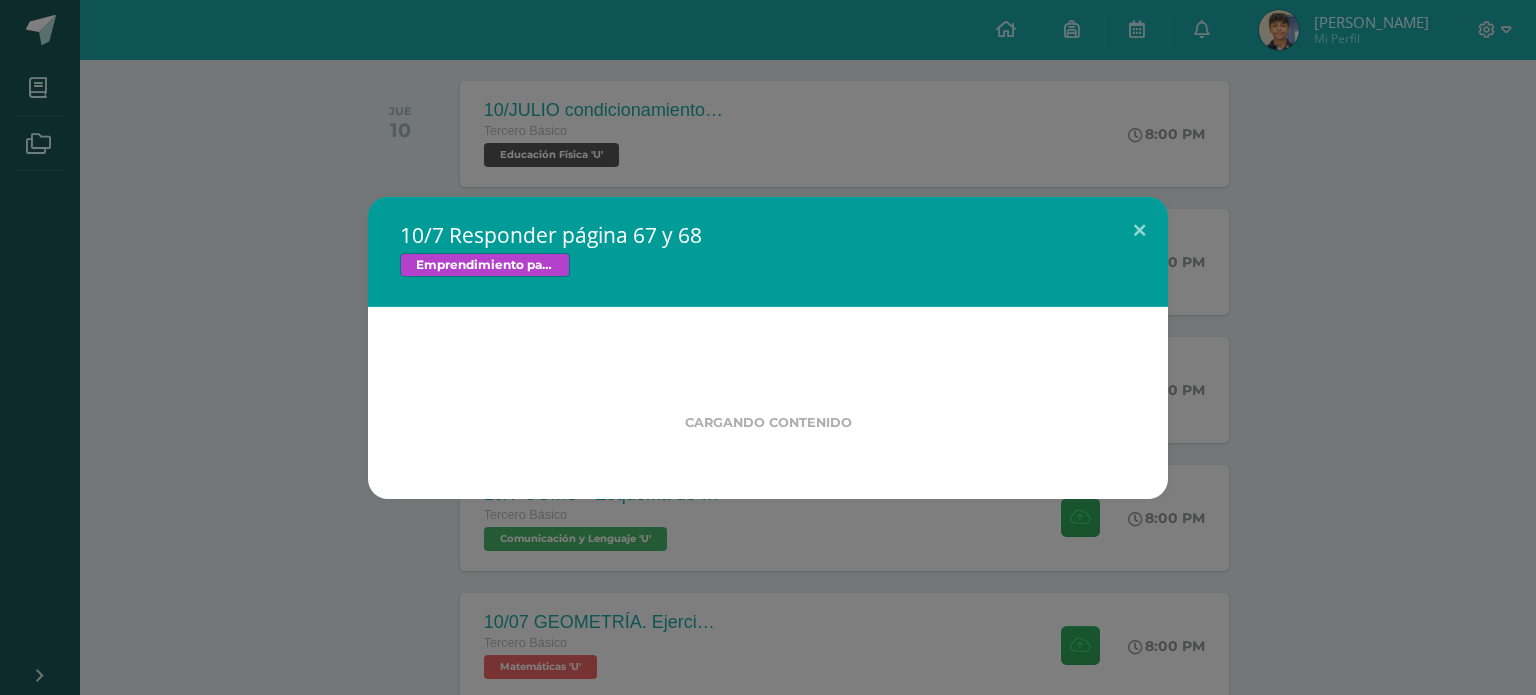 click on "10/7 Responder página 67 y 68
Emprendimiento para la productividad
Cargando contenido" at bounding box center (768, 348) 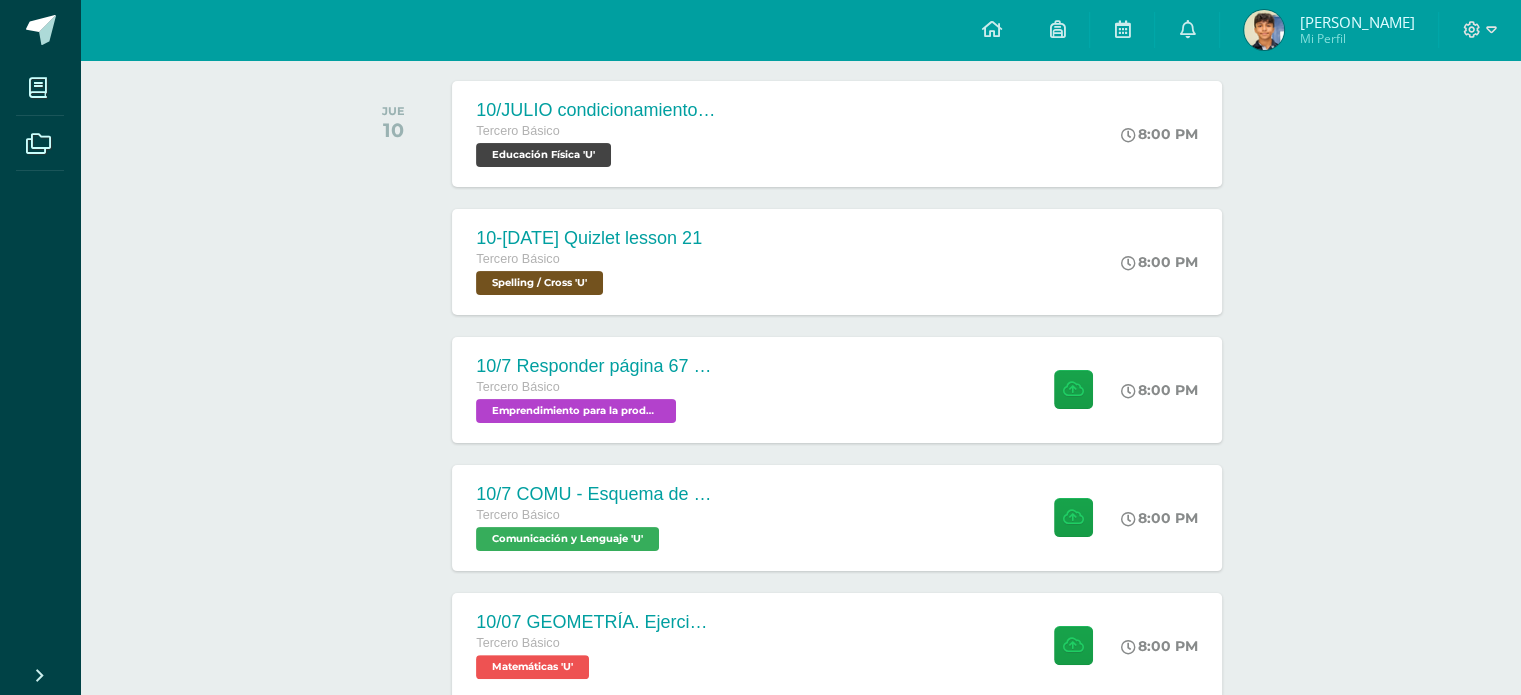 click on "10/7 COMU - Esquema de página 142 y 143
Tercero Básico
Comunicación y Lenguaje 'U'
8:00 PM
10/7 COMU - Esquema de página 142 y 143" at bounding box center (800, 518) 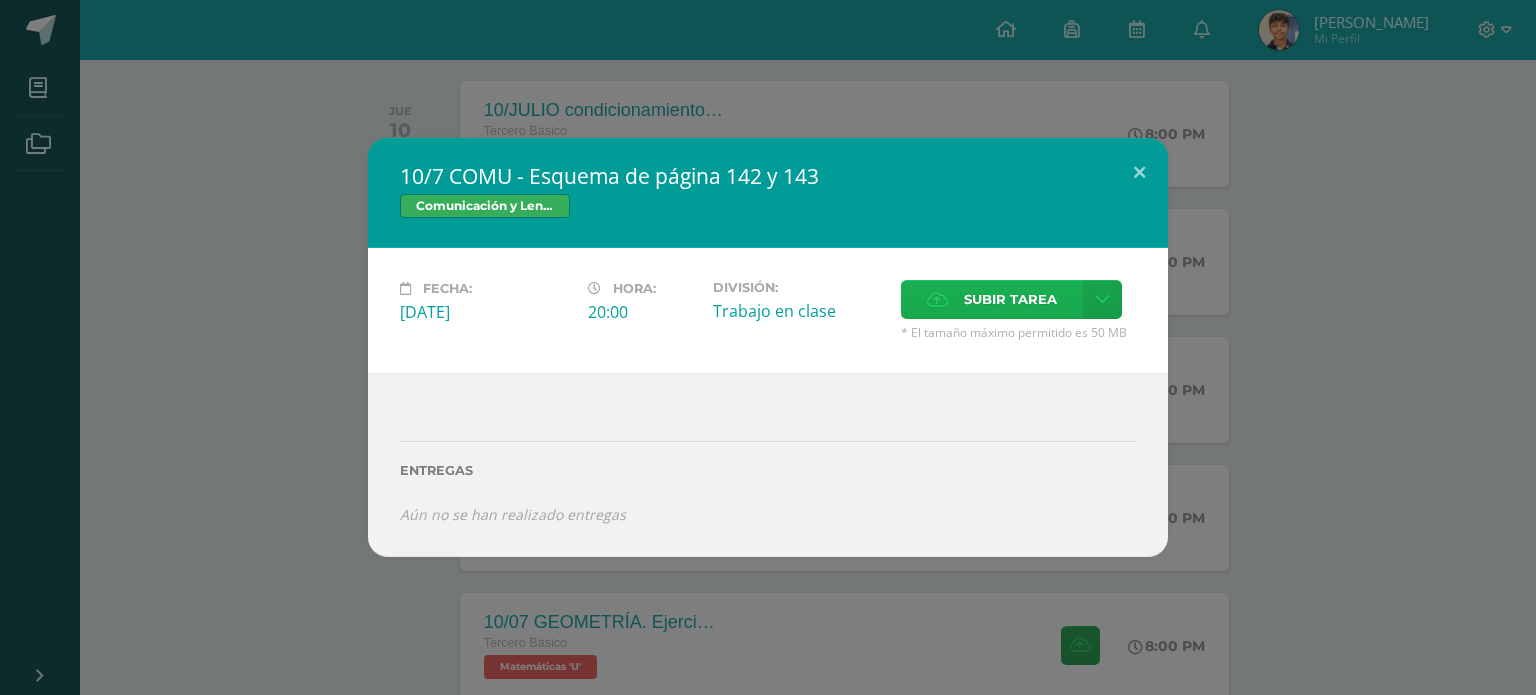 click on "Subir tarea" at bounding box center (992, 299) 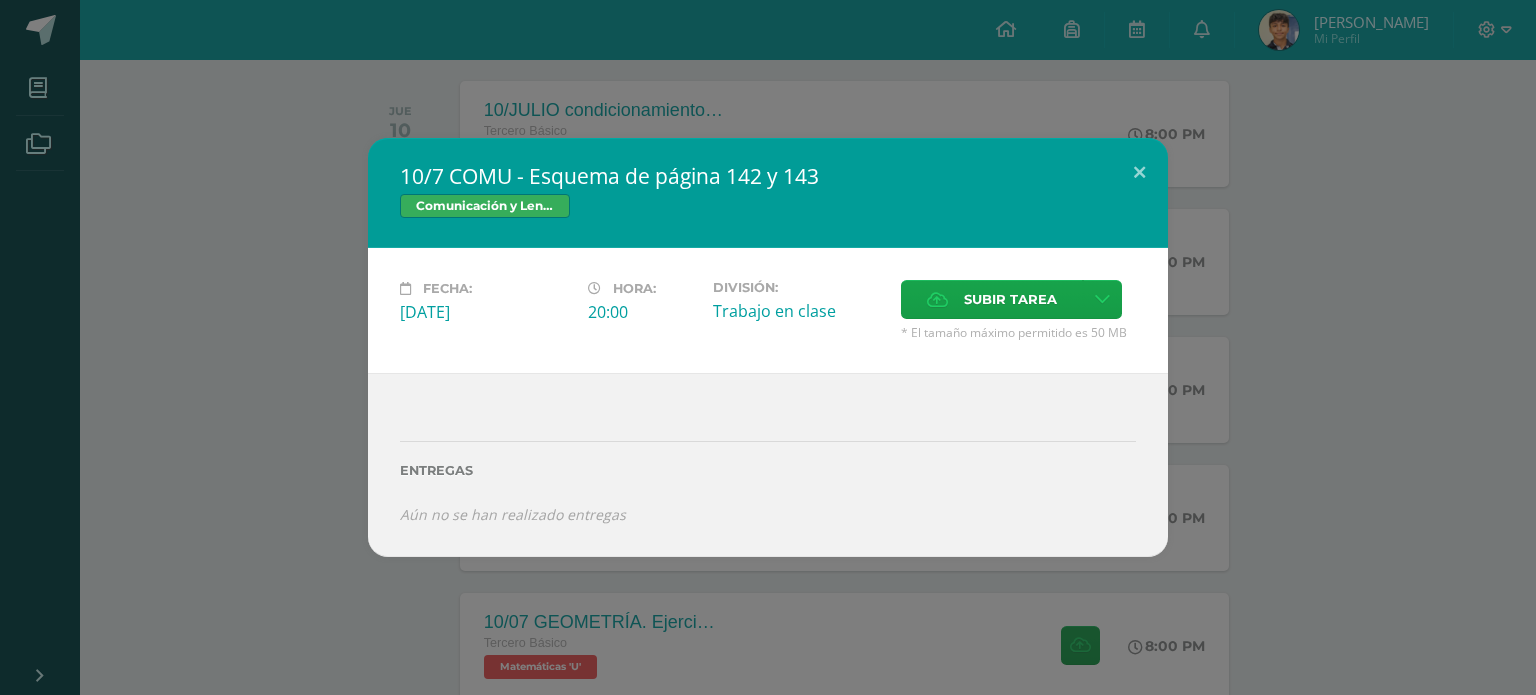 click on "Comunicación y Lenguaje" at bounding box center (485, 206) 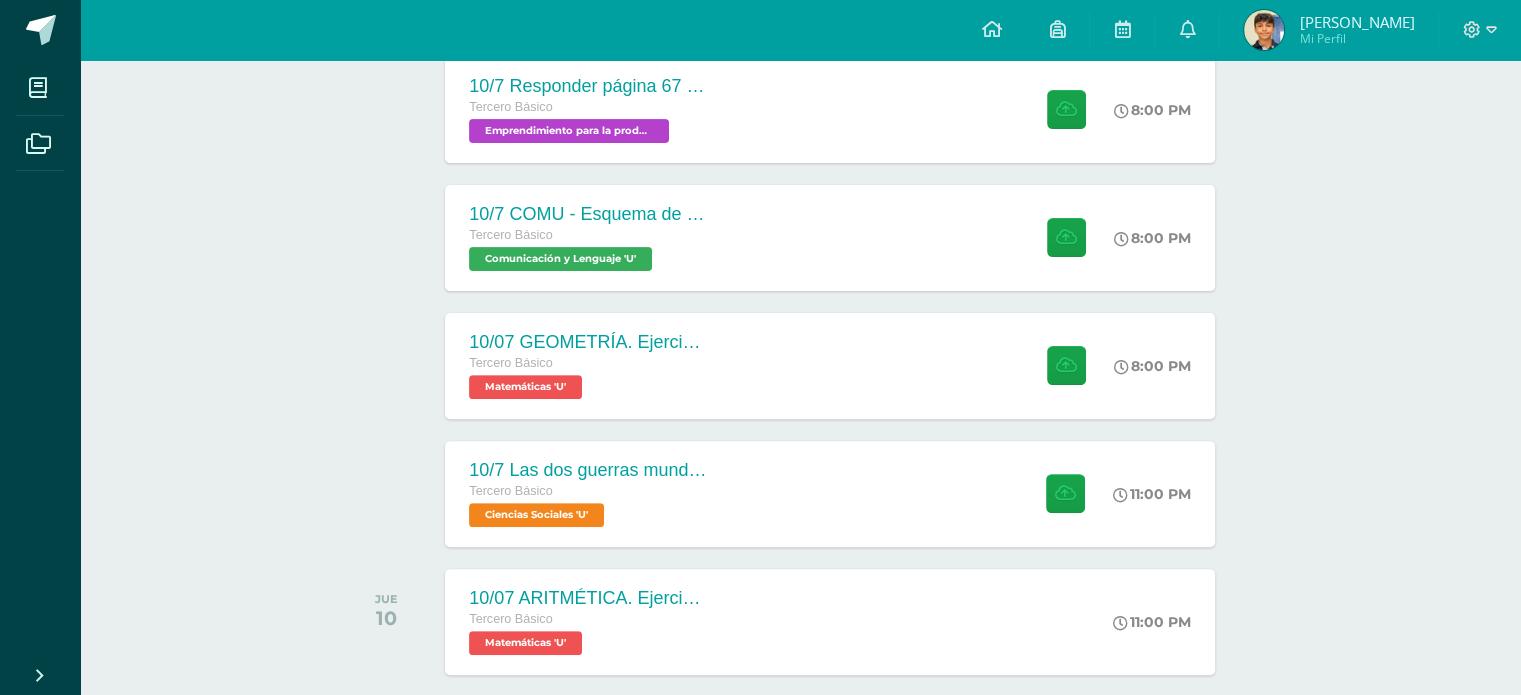 scroll, scrollTop: 592, scrollLeft: 7, axis: both 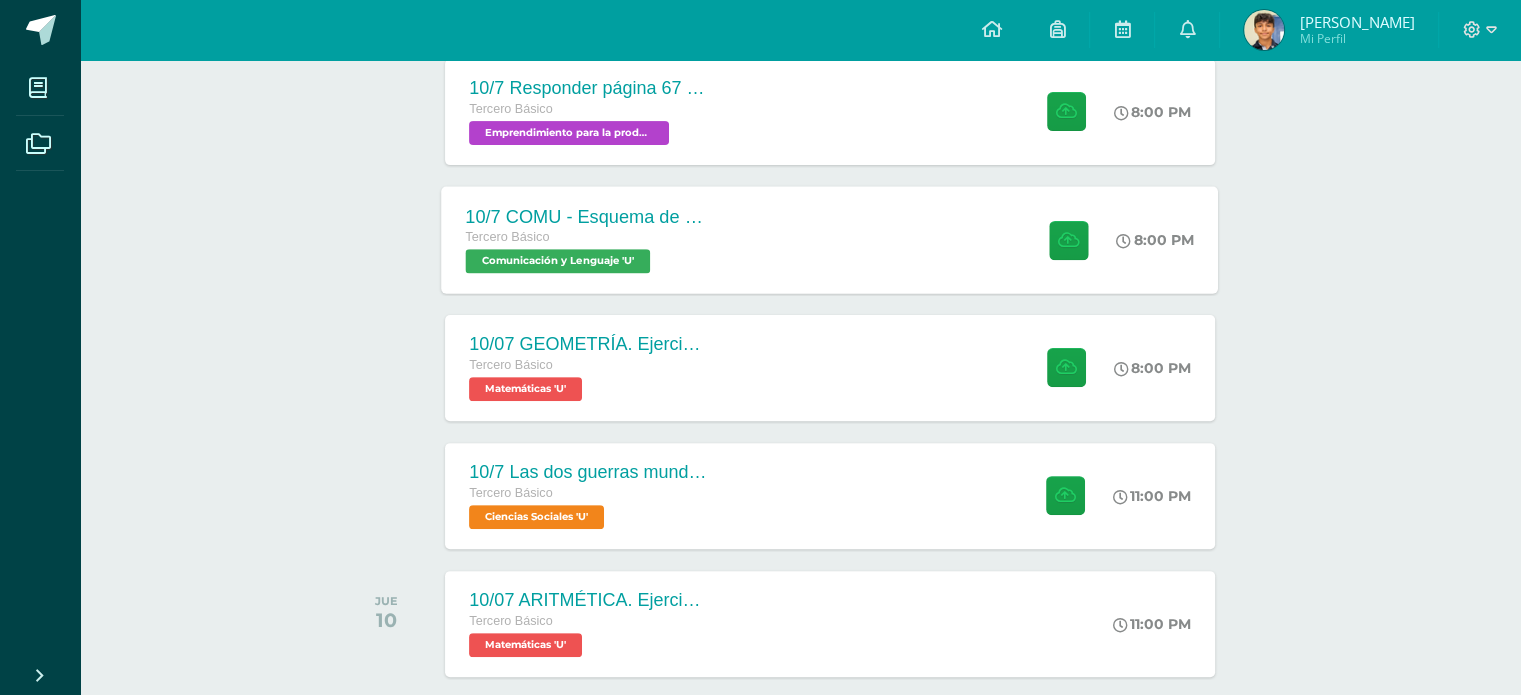 click on "Tercero Básico" at bounding box center [587, 238] 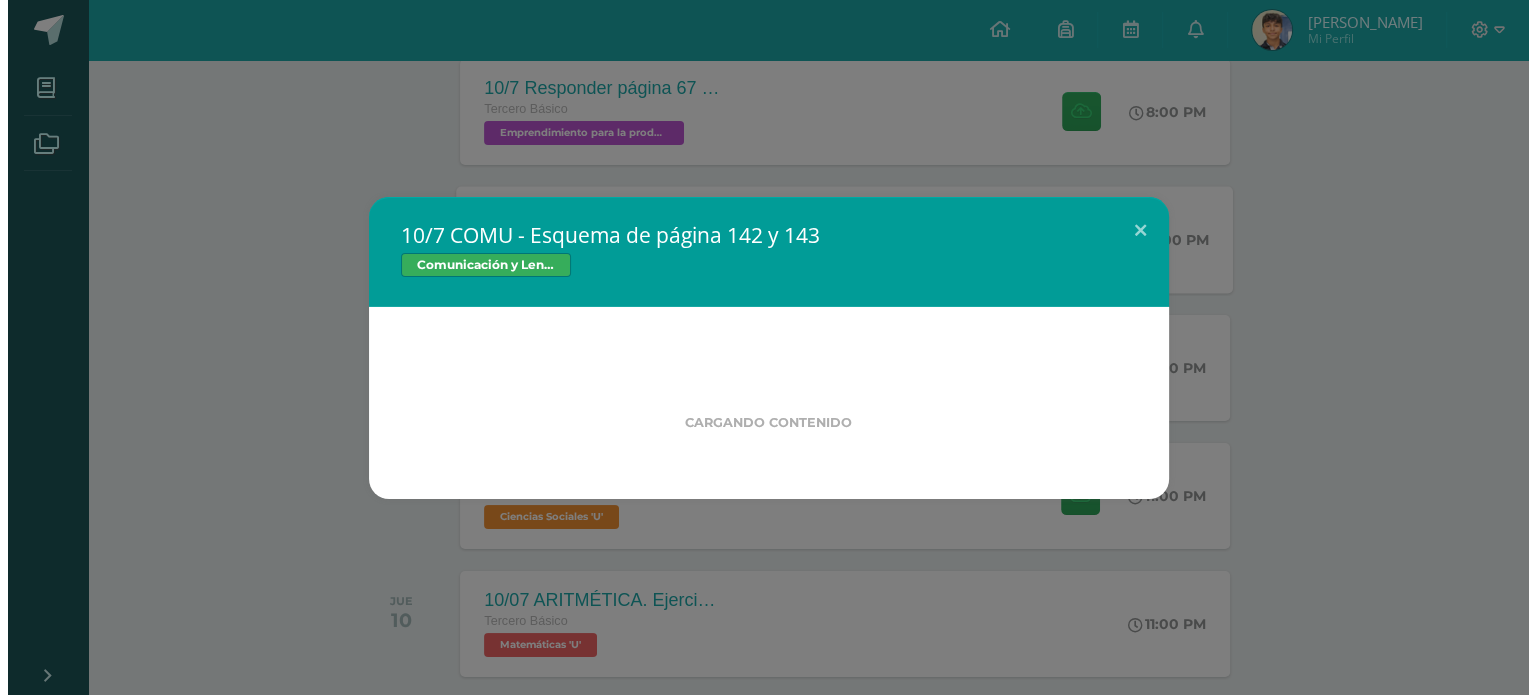 scroll, scrollTop: 592, scrollLeft: 0, axis: vertical 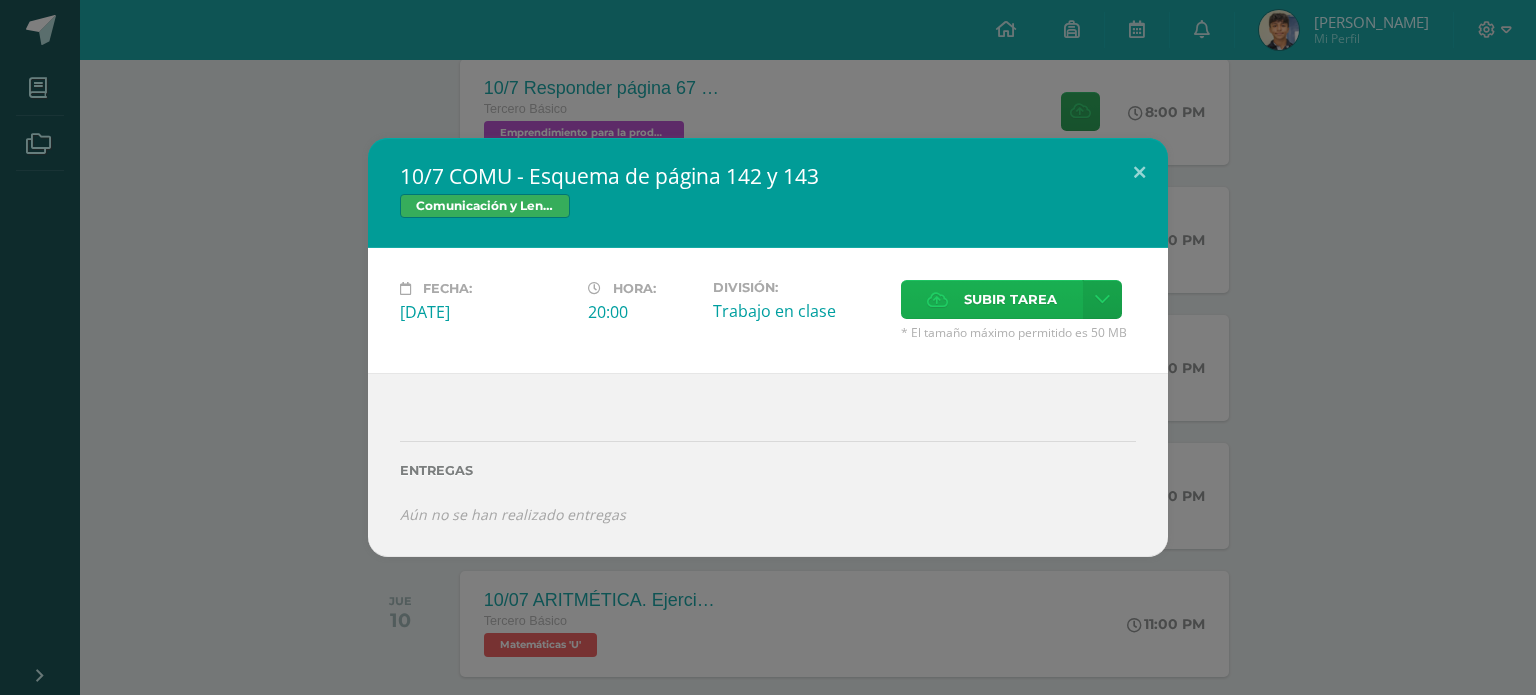 click on "Subir tarea" at bounding box center (1010, 299) 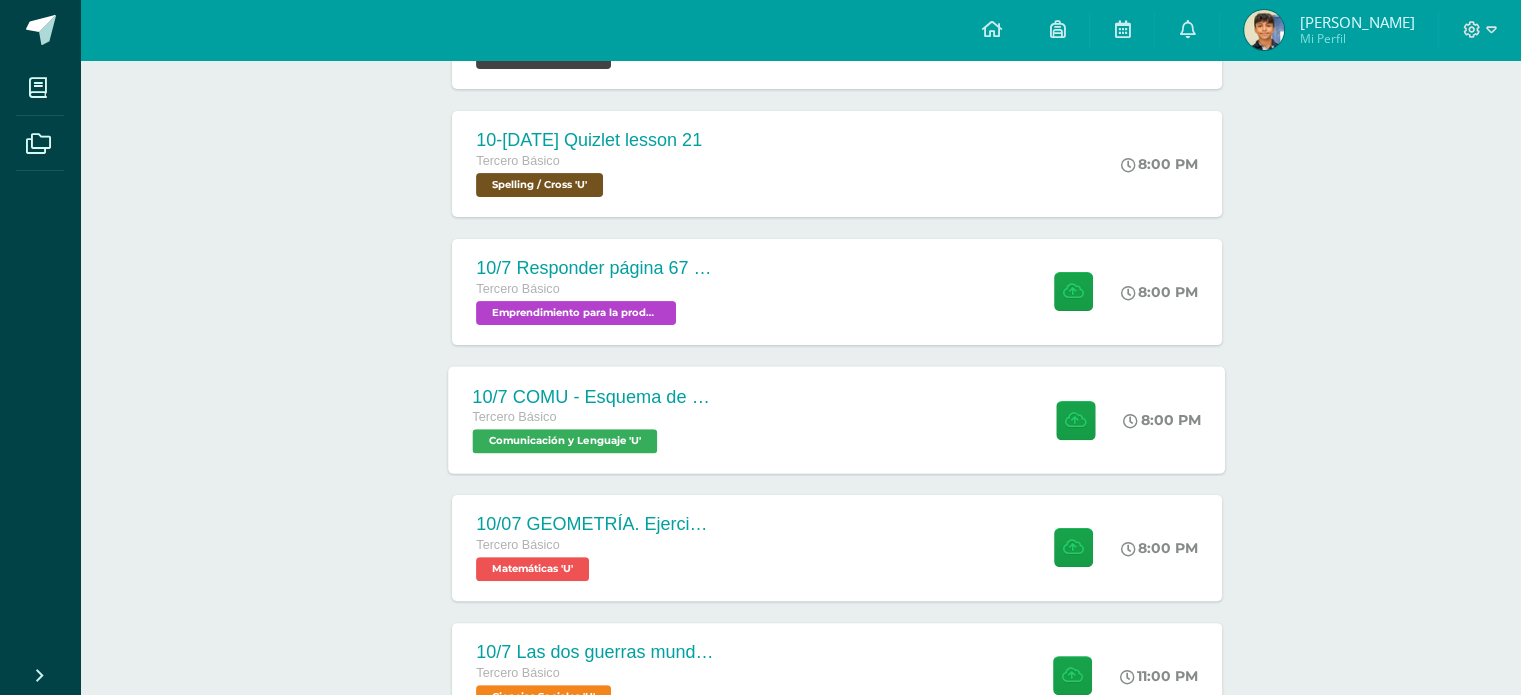 scroll, scrollTop: 414, scrollLeft: 0, axis: vertical 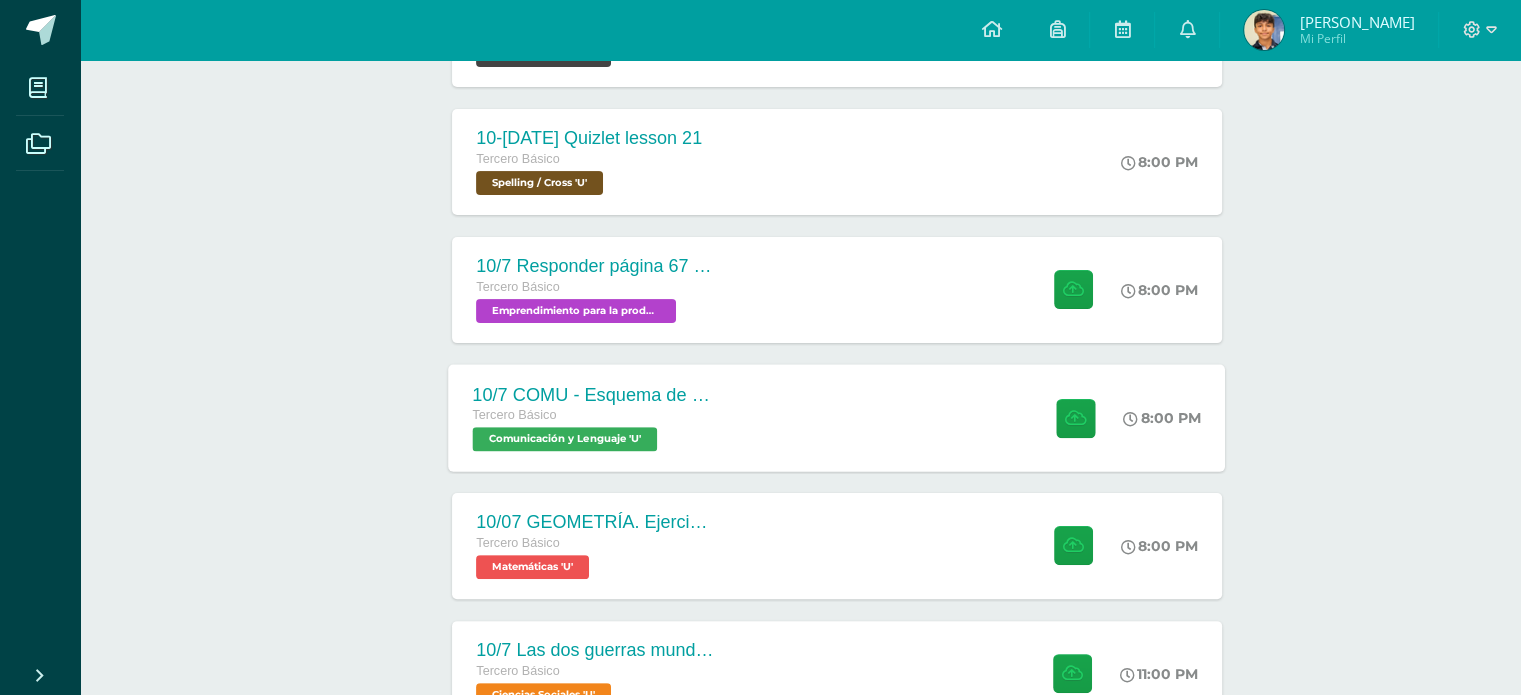 click on "10/7 COMU - Esquema de página 142 y 143
Tercero Básico
Comunicación y Lenguaje 'U'
8:00 PM
10/7 COMU - Esquema de página 142 y 143
Comunicación y Lenguaje" at bounding box center (837, 417) 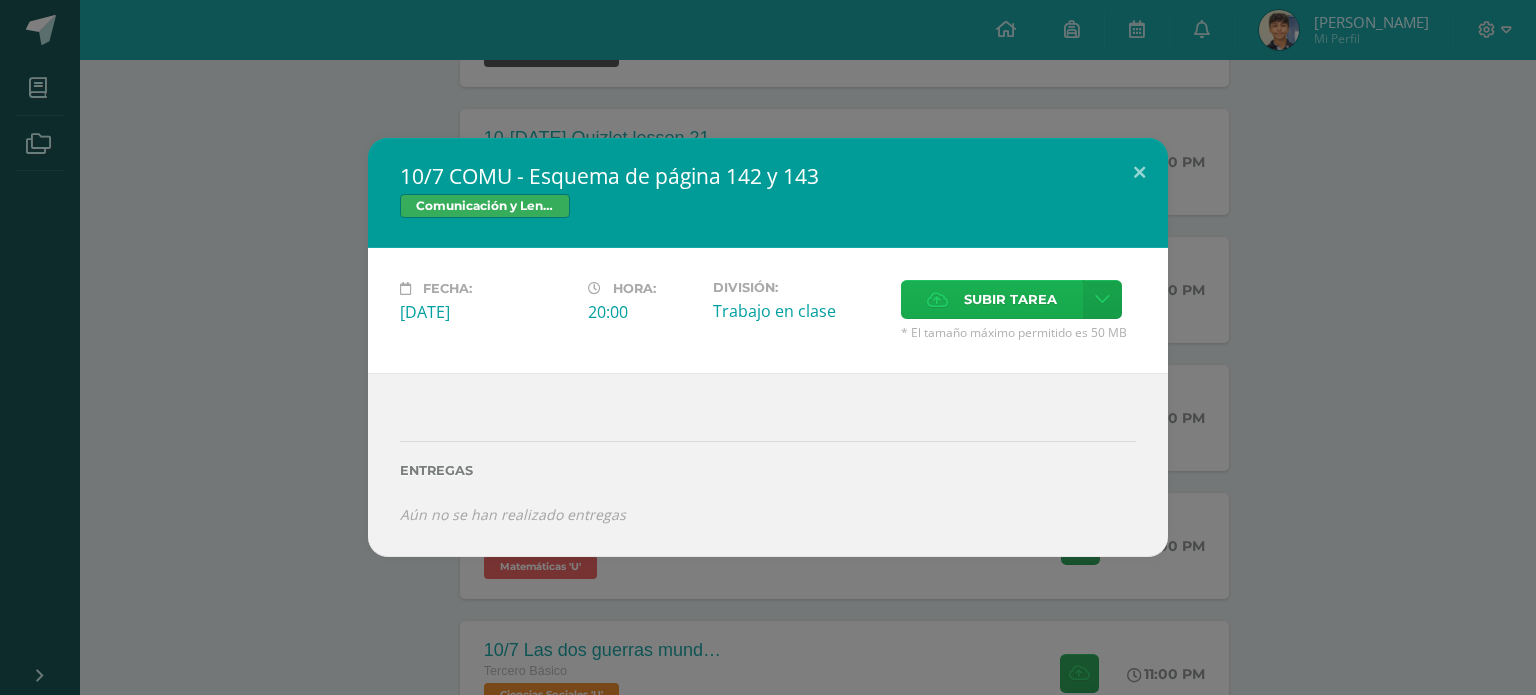 click on "Subir tarea" at bounding box center (992, 299) 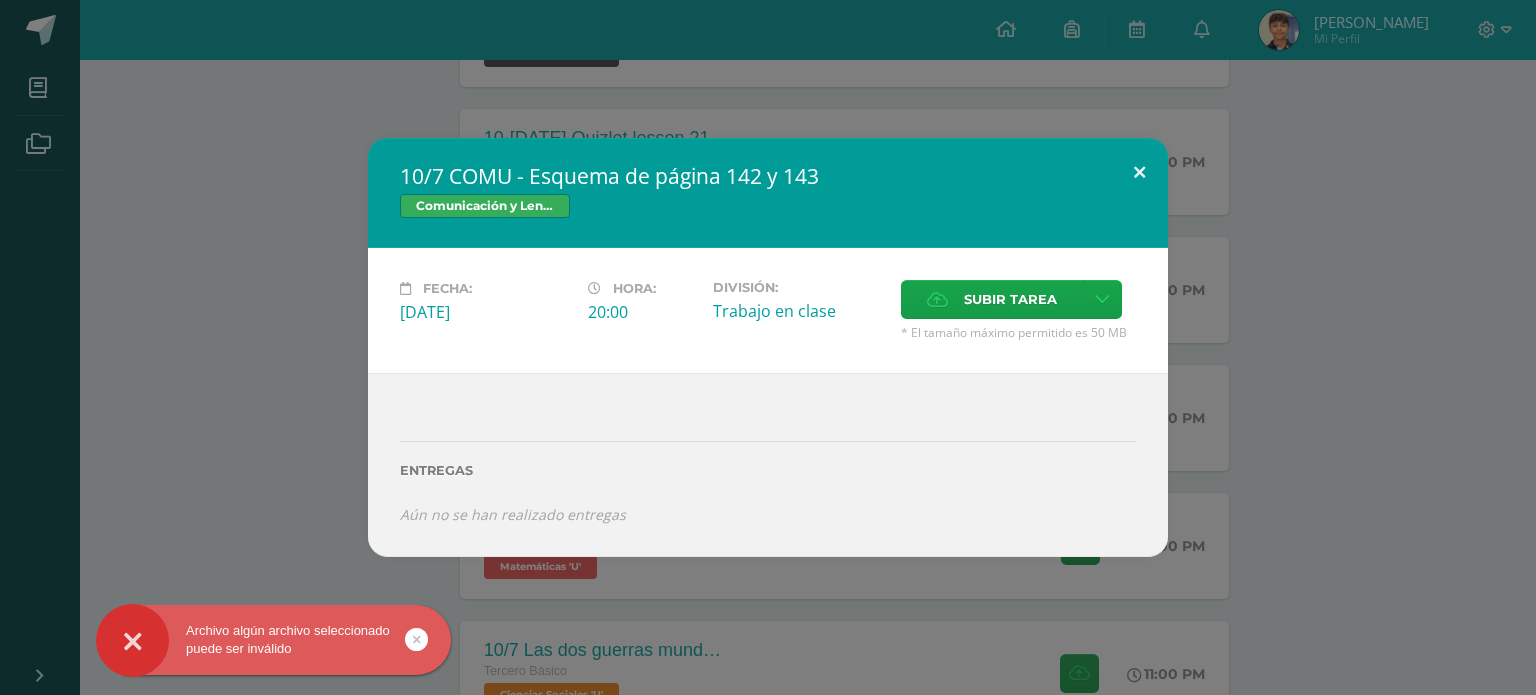 click at bounding box center [1139, 172] 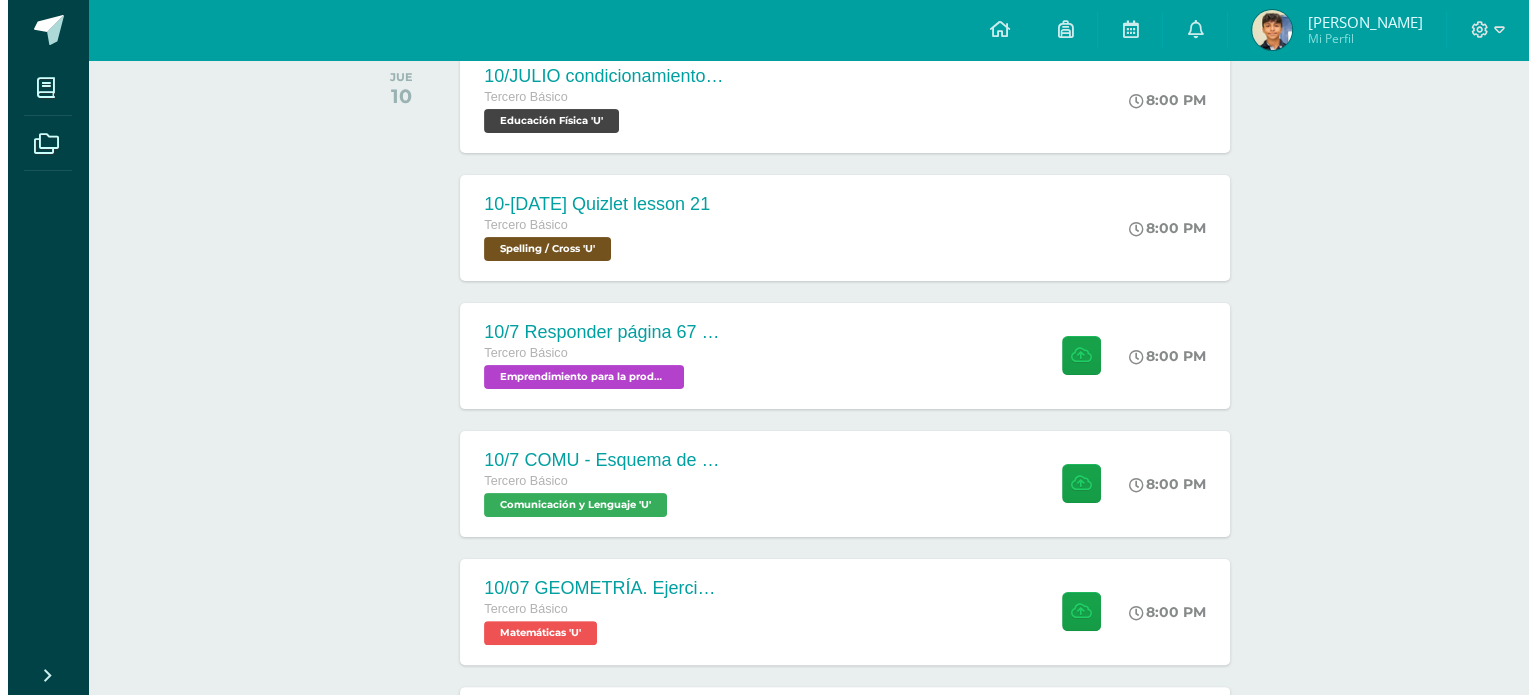 scroll, scrollTop: 364, scrollLeft: 0, axis: vertical 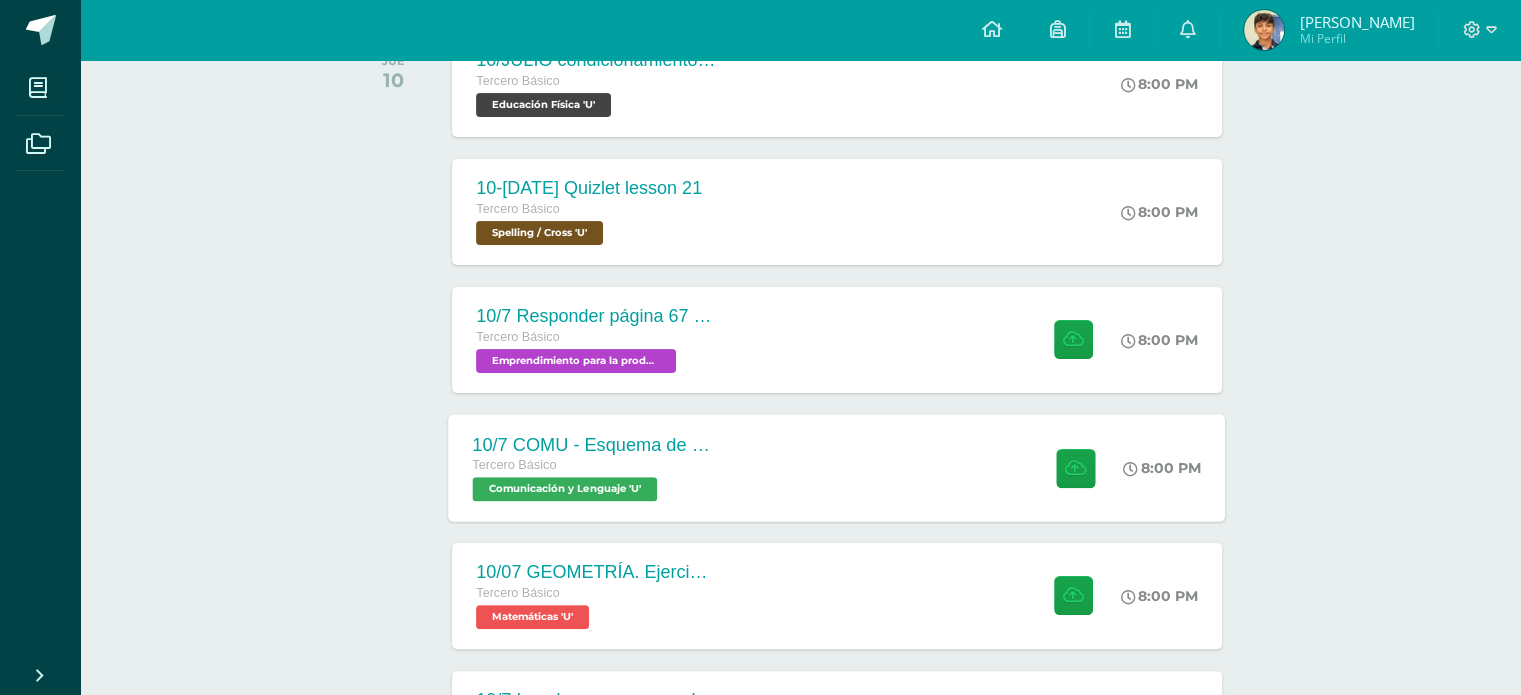 click on "Tercero Básico
Comunicación y [GEOGRAPHIC_DATA] 'U'" at bounding box center (594, 478) 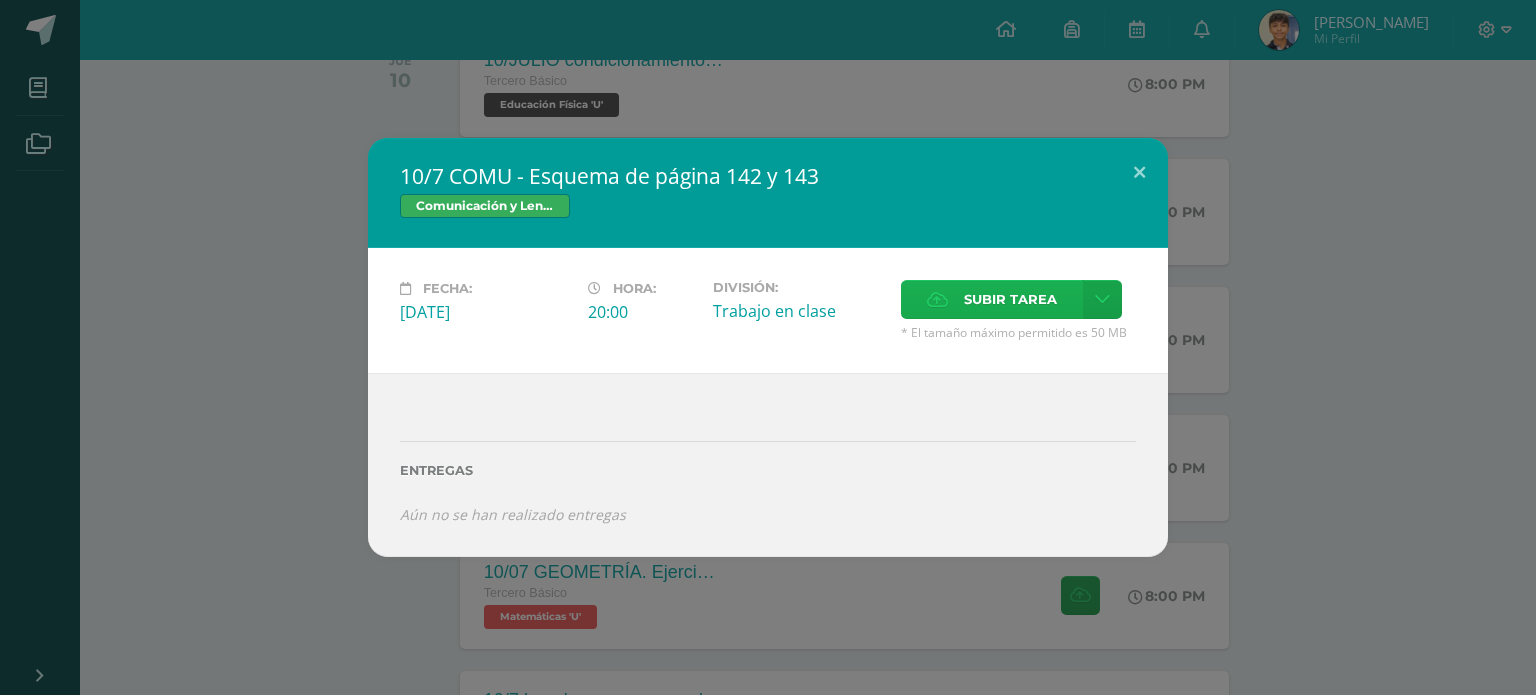 click on "Subir tarea" at bounding box center (1010, 299) 